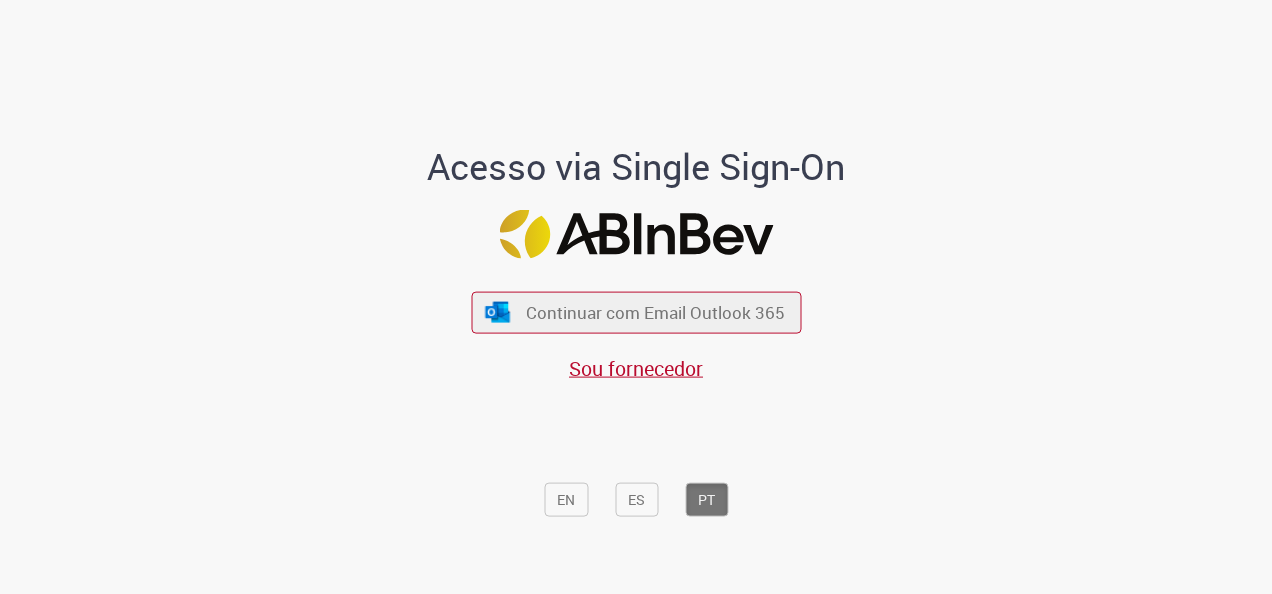 scroll, scrollTop: 0, scrollLeft: 0, axis: both 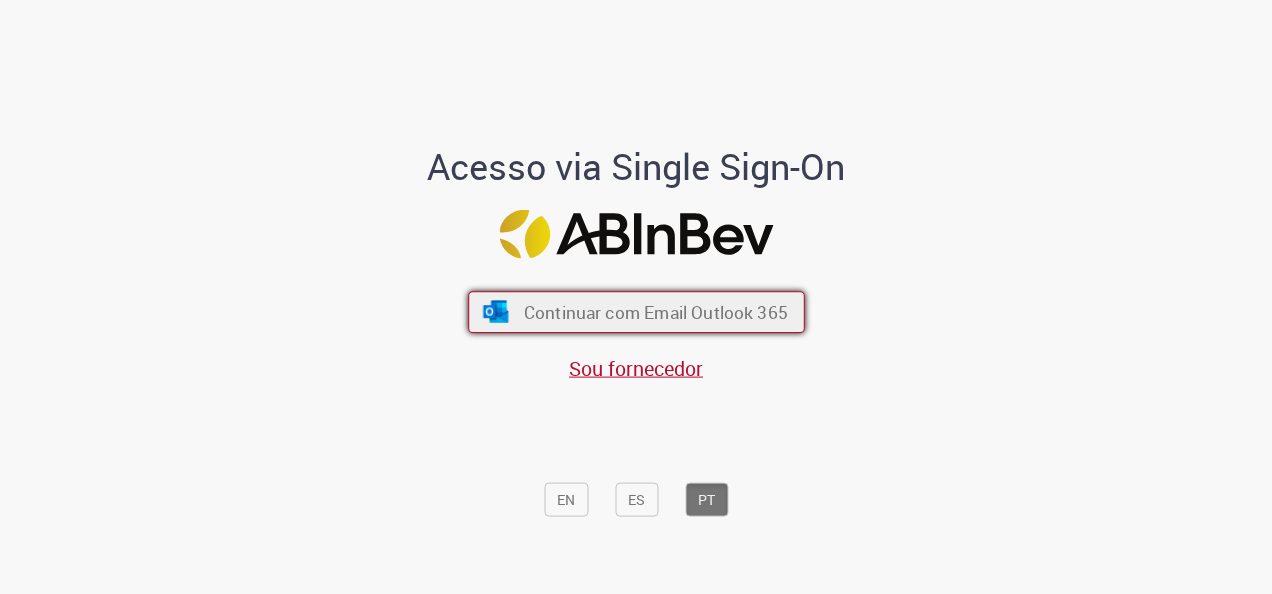 click on "Continuar com Email Outlook 365" at bounding box center [655, 312] 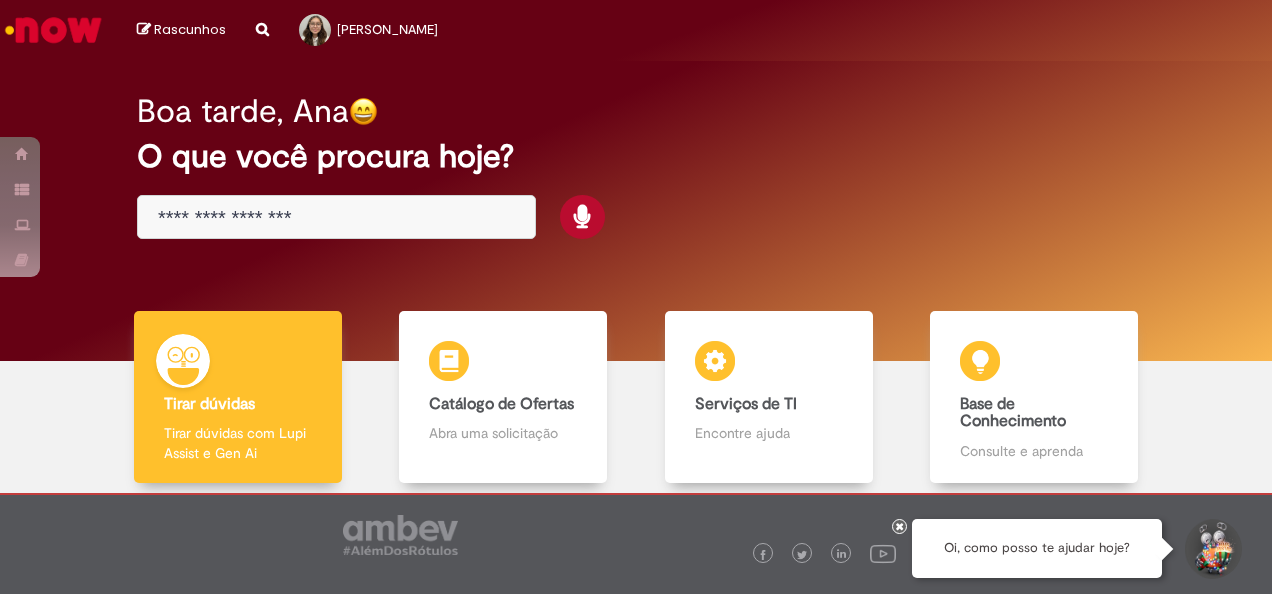 scroll, scrollTop: 0, scrollLeft: 0, axis: both 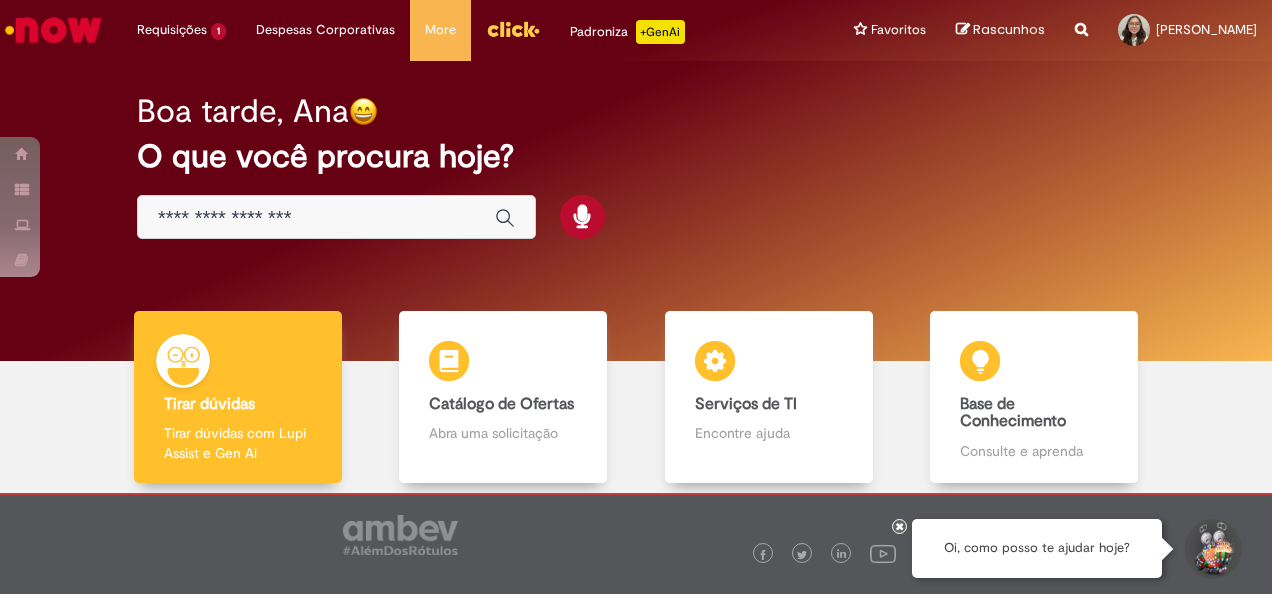 click on "Boa tarde, Ana
O que você procura hoje?" at bounding box center (636, 167) 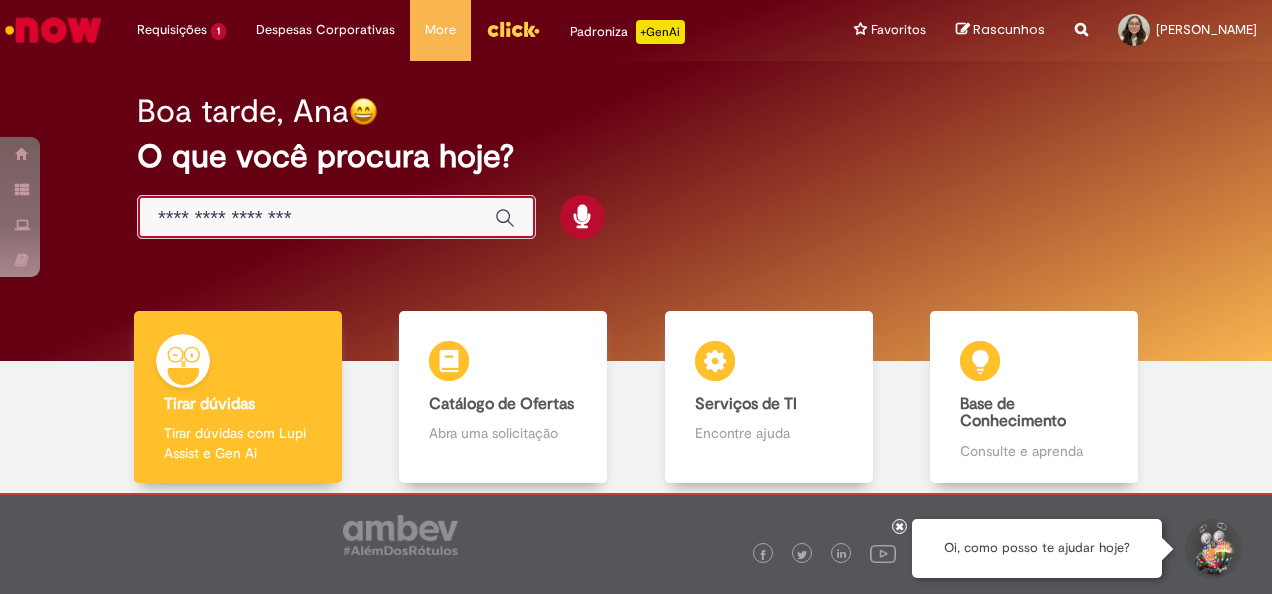 click at bounding box center (316, 218) 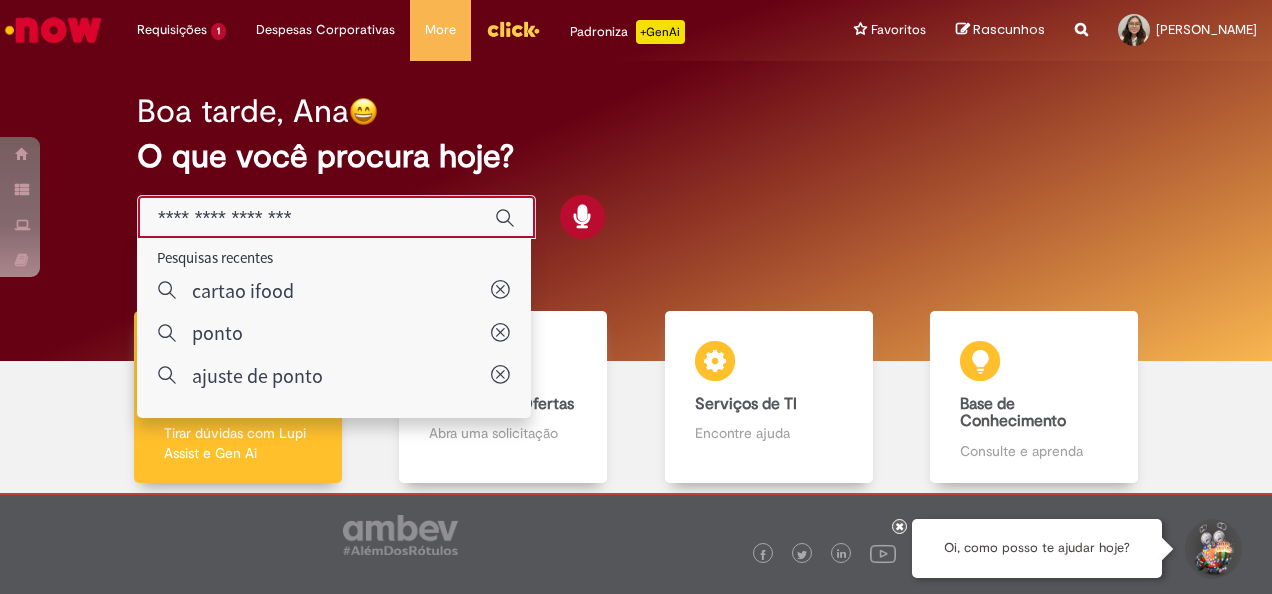 click at bounding box center (316, 218) 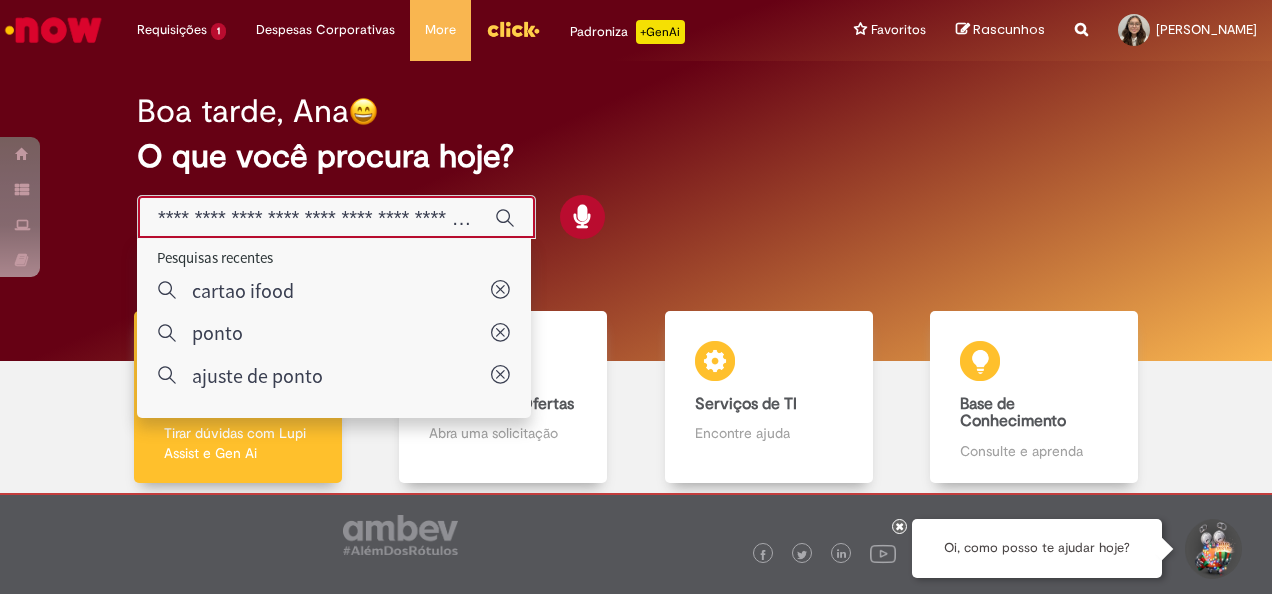 scroll, scrollTop: 0, scrollLeft: 701, axis: horizontal 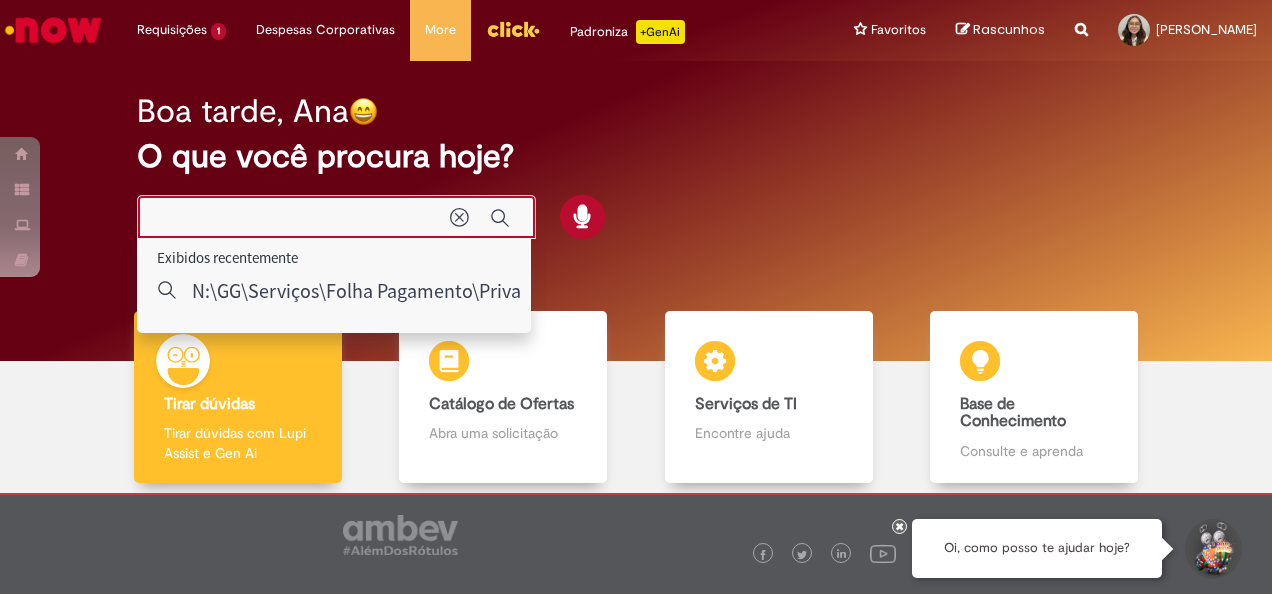 type on "**********" 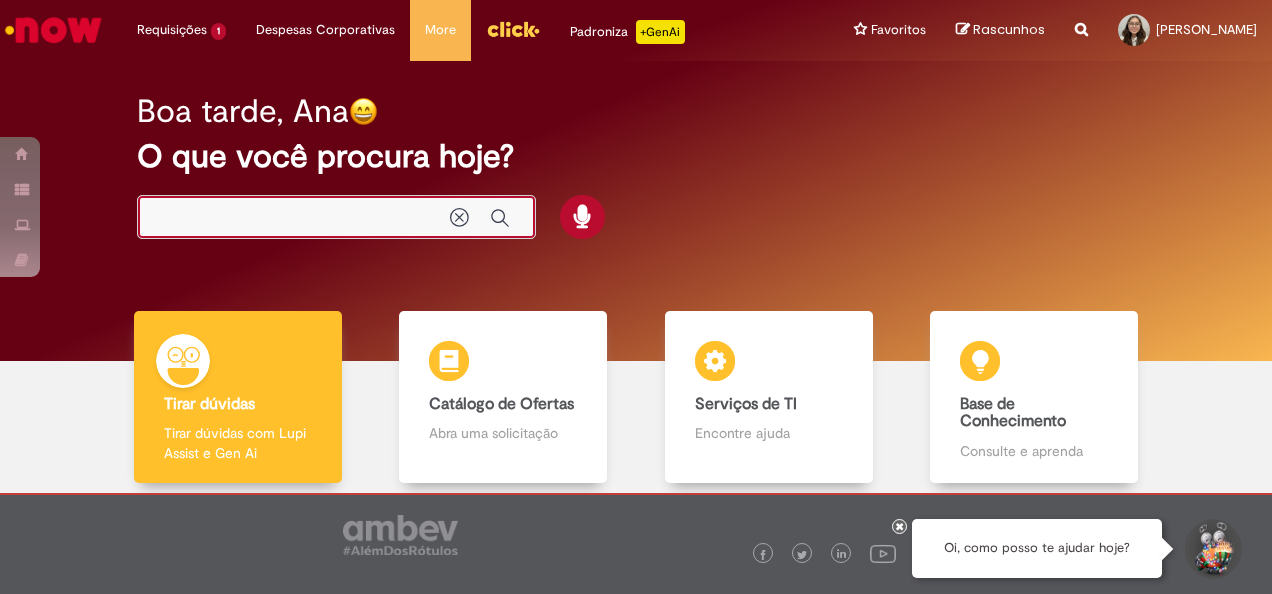 scroll, scrollTop: 0, scrollLeft: 0, axis: both 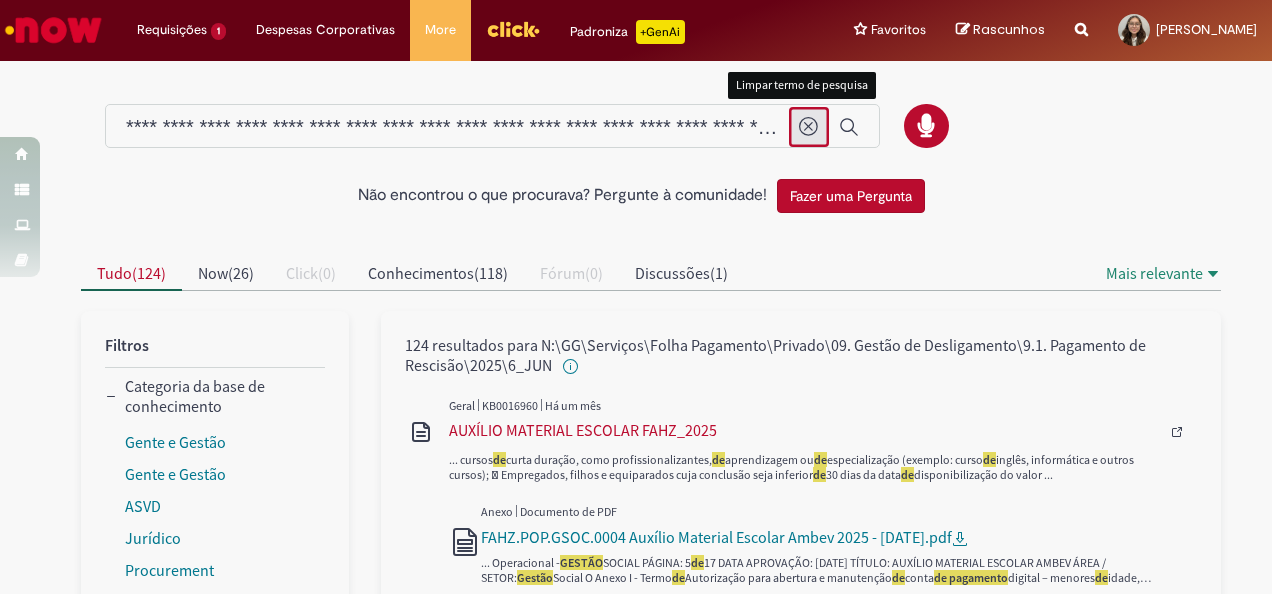 click 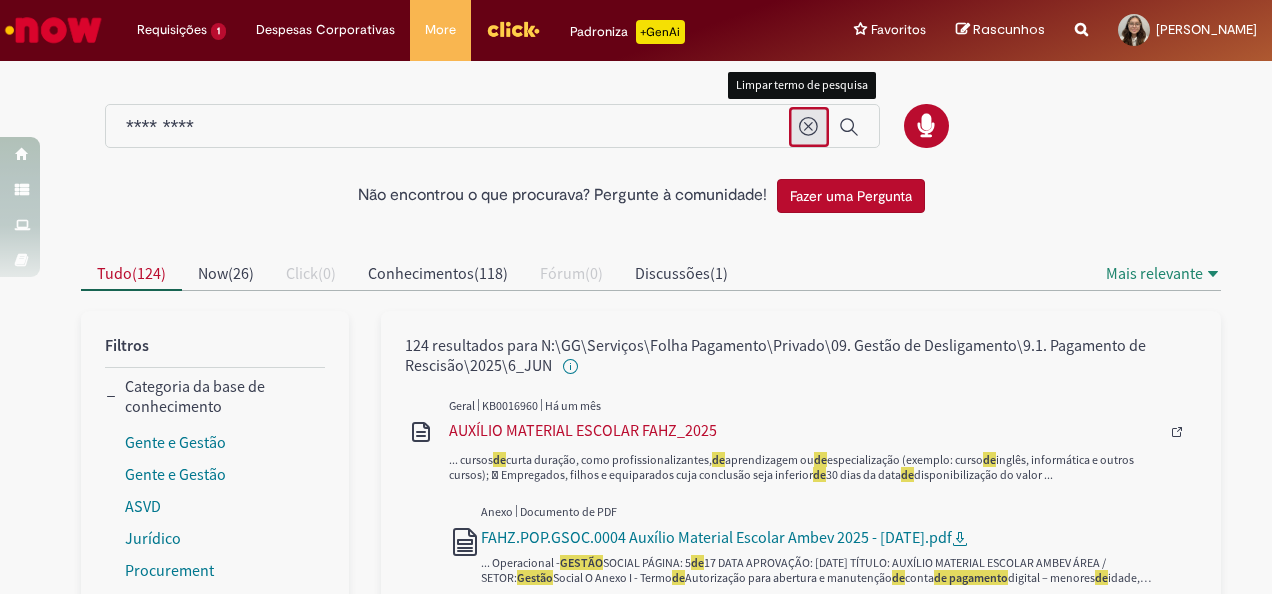 scroll, scrollTop: 0, scrollLeft: 0, axis: both 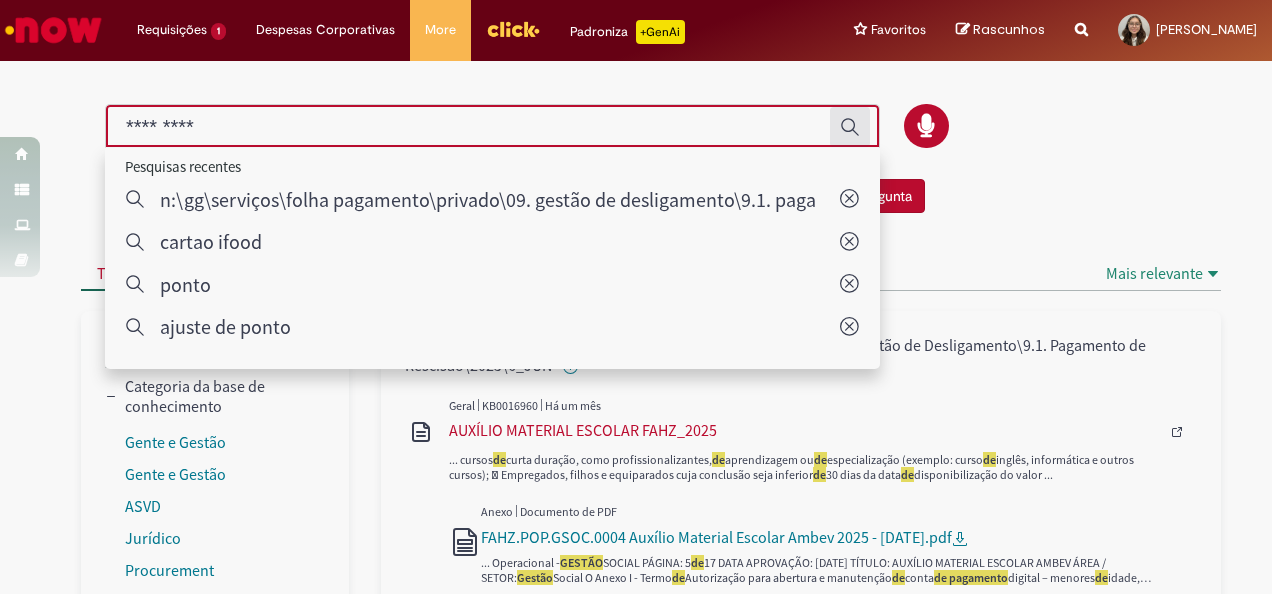 click at bounding box center (473, 127) 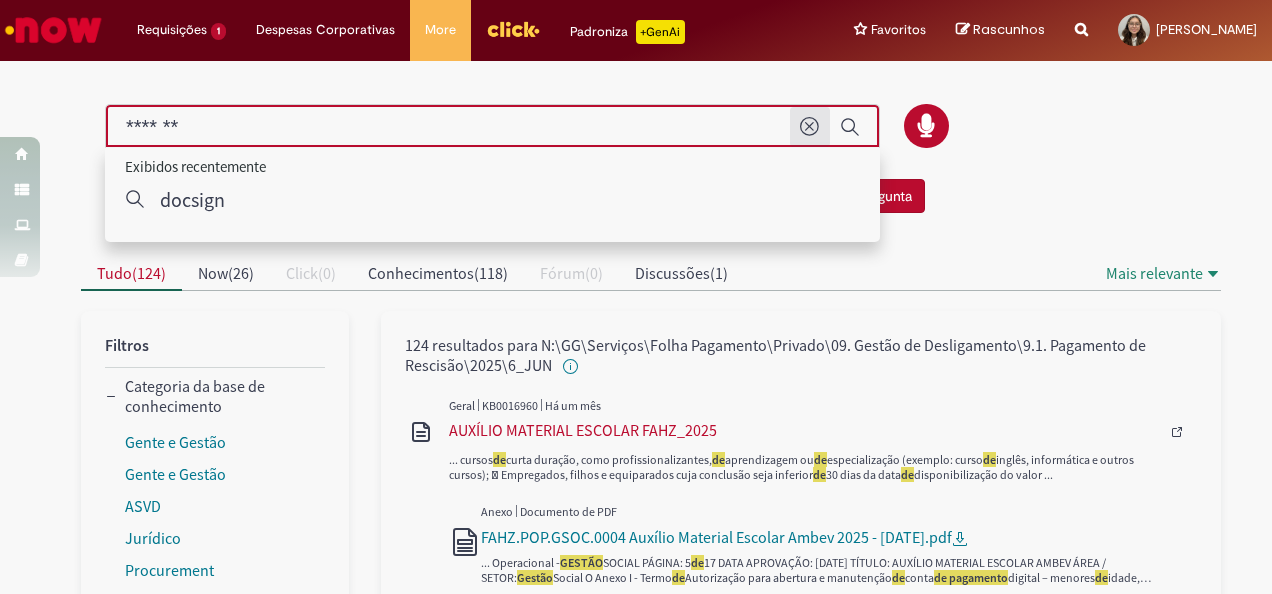 type on "********" 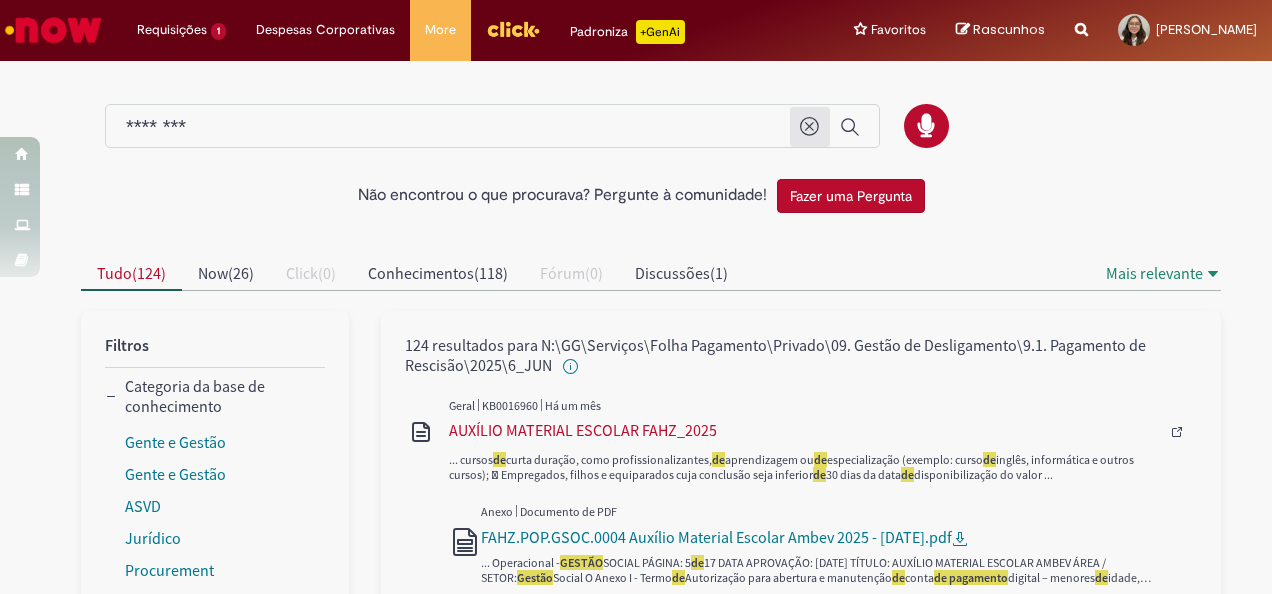 type 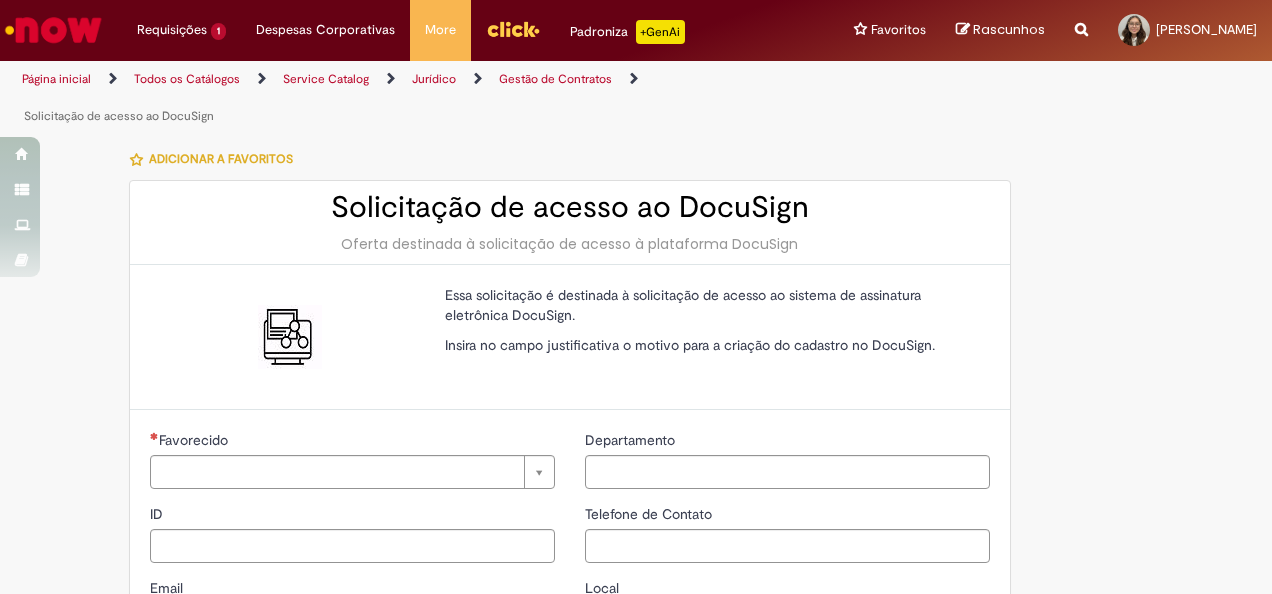 type on "********" 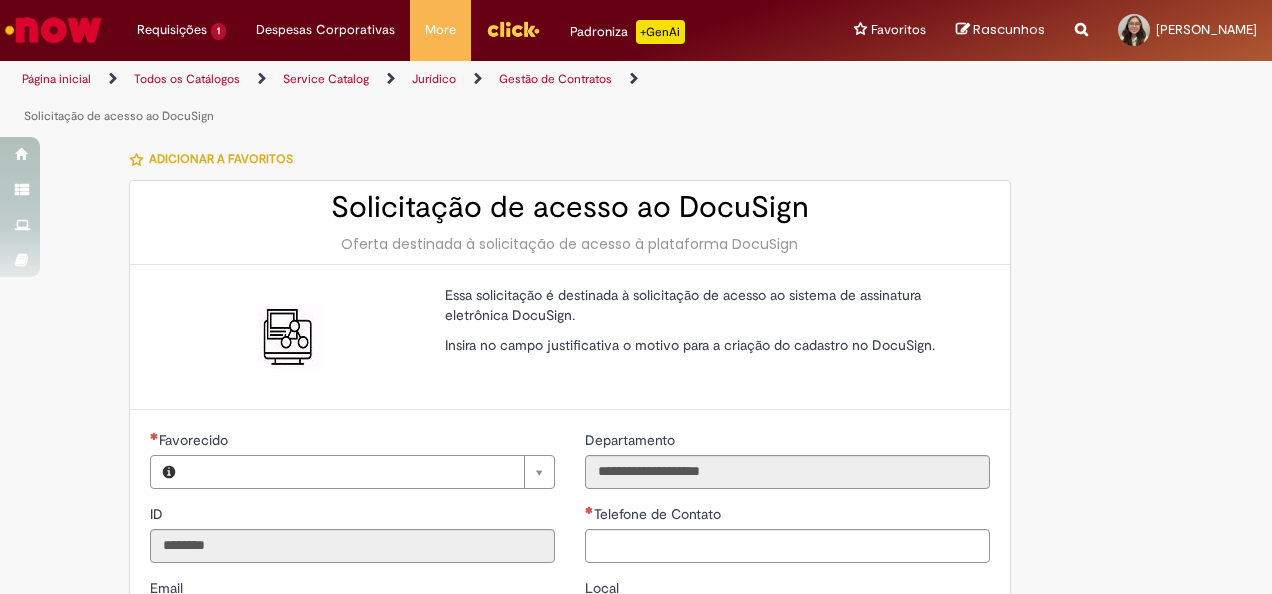 type on "**********" 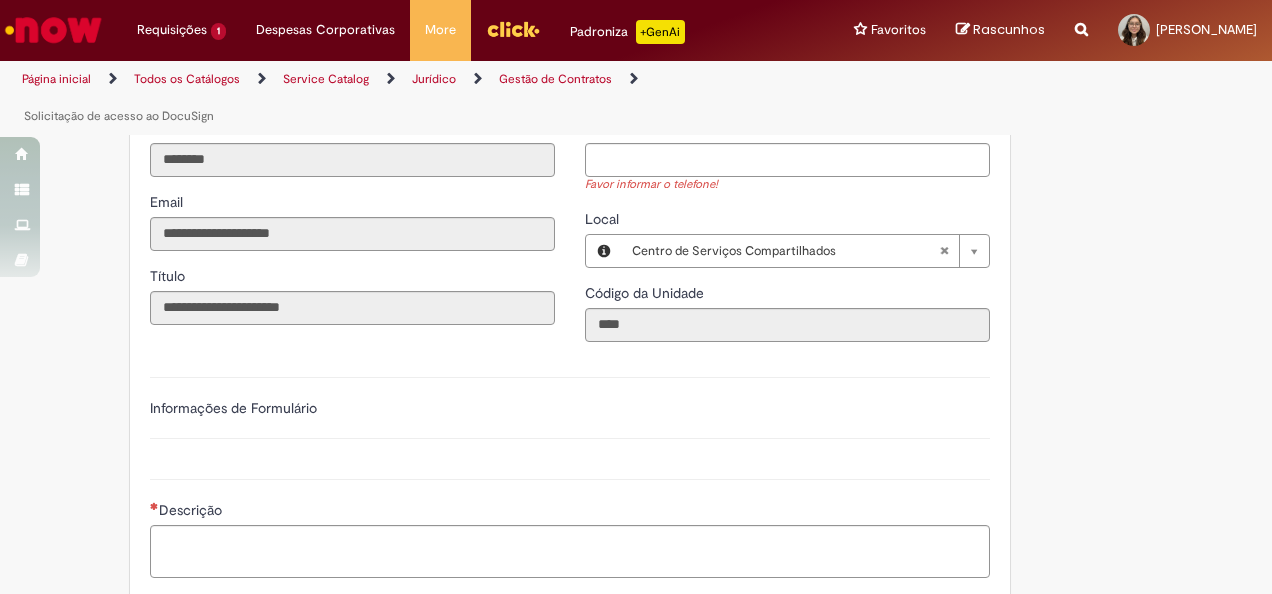 scroll, scrollTop: 186, scrollLeft: 0, axis: vertical 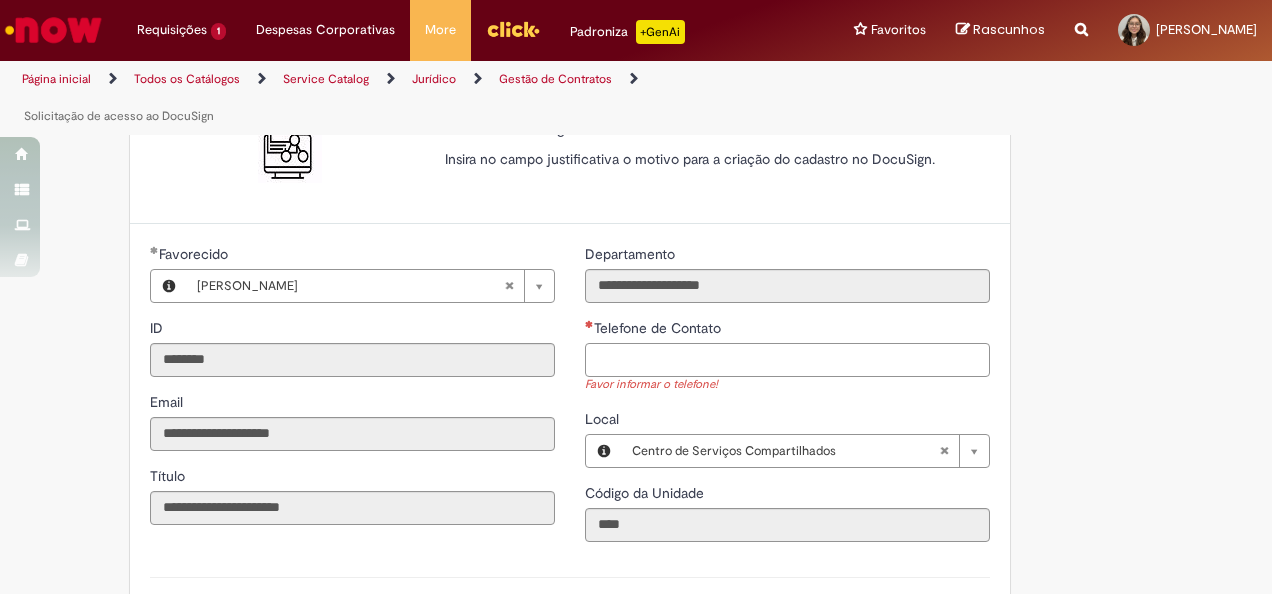 click on "Telefone de Contato" at bounding box center [787, 360] 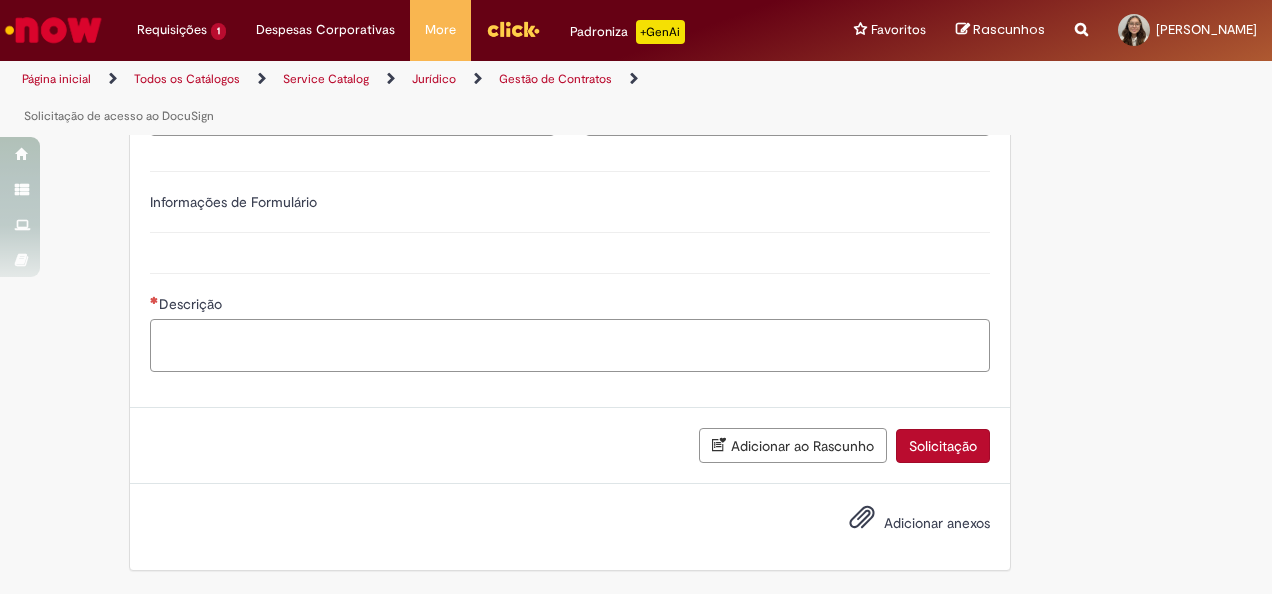 click on "Descrição" at bounding box center [570, 345] 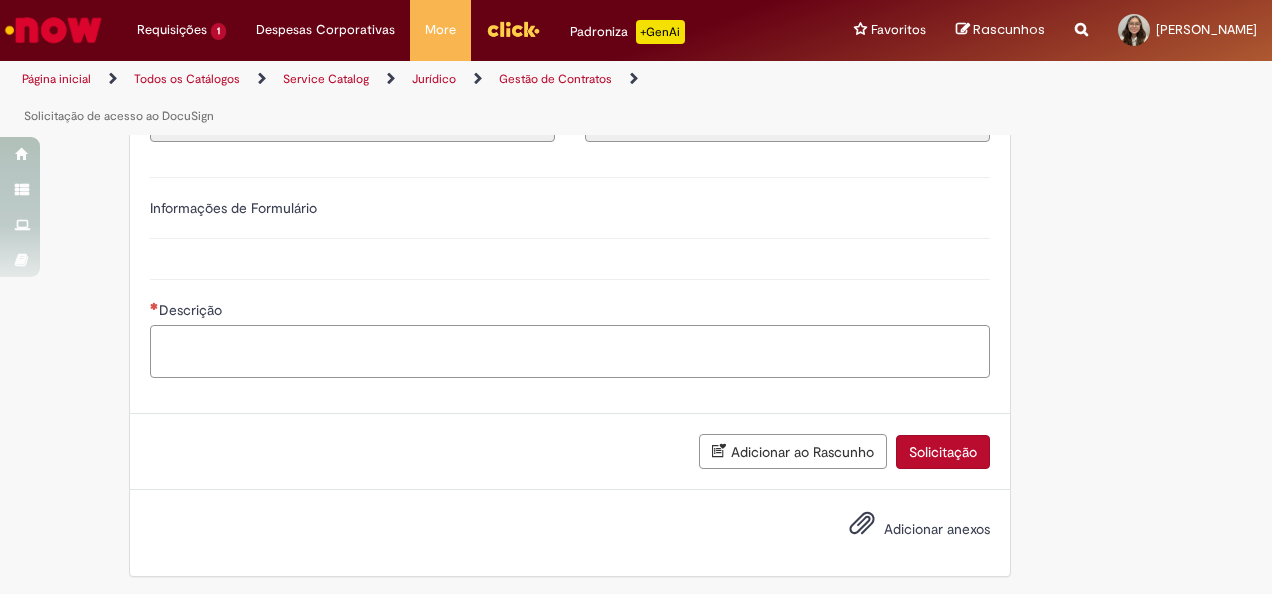 type on "**********" 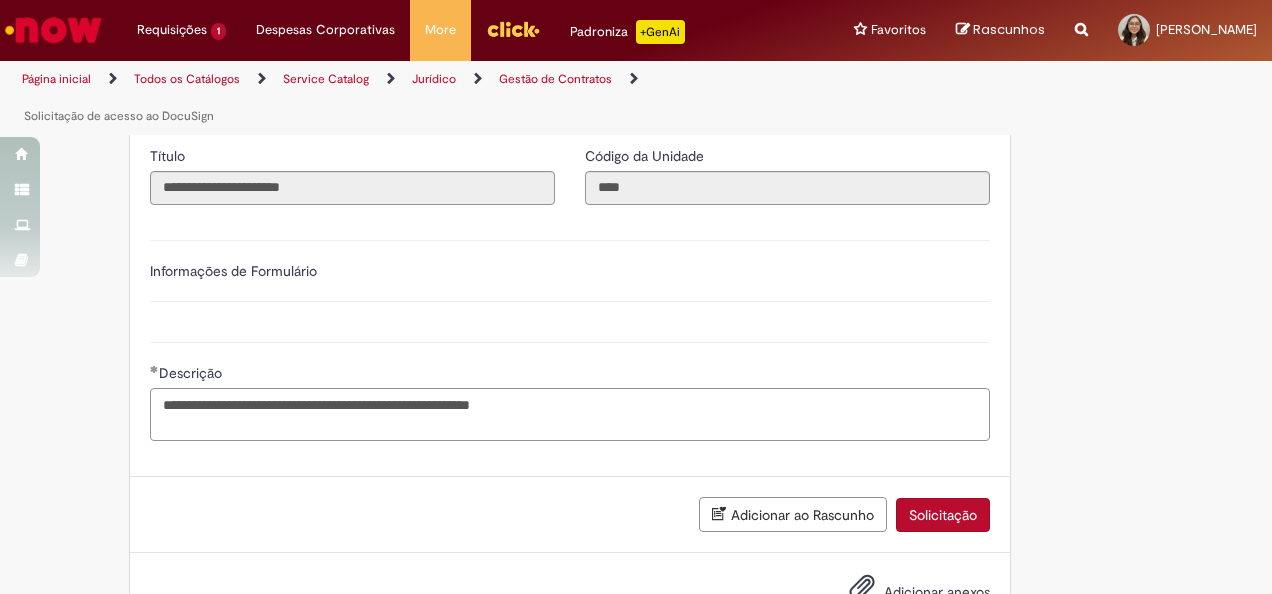 scroll, scrollTop: 569, scrollLeft: 0, axis: vertical 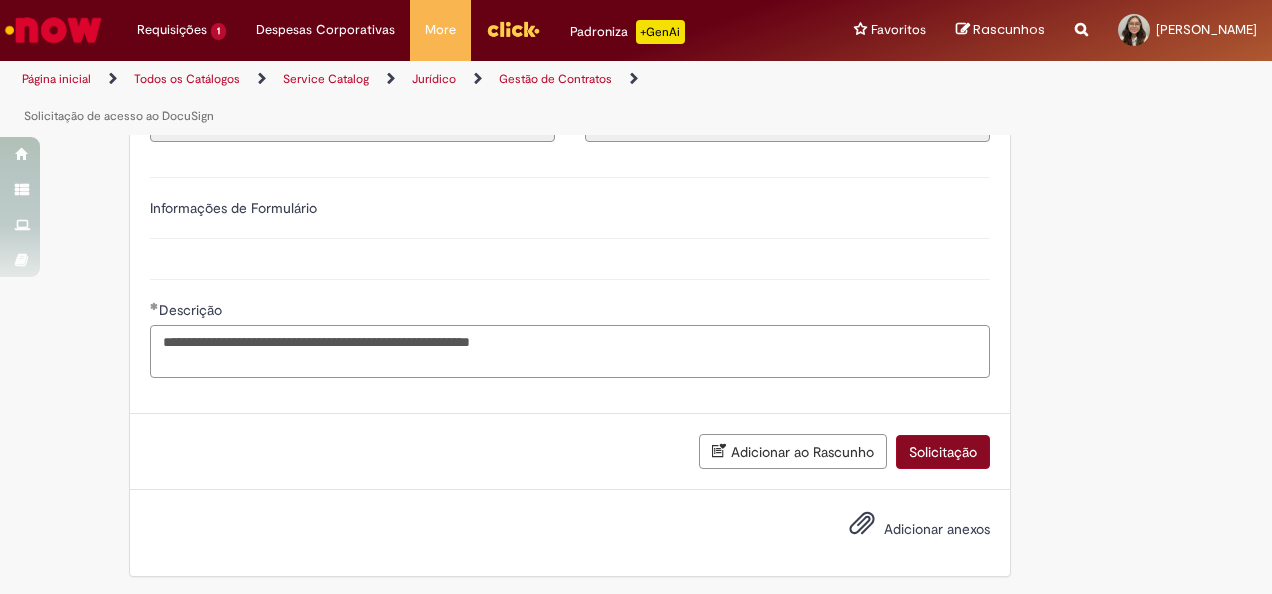type on "**********" 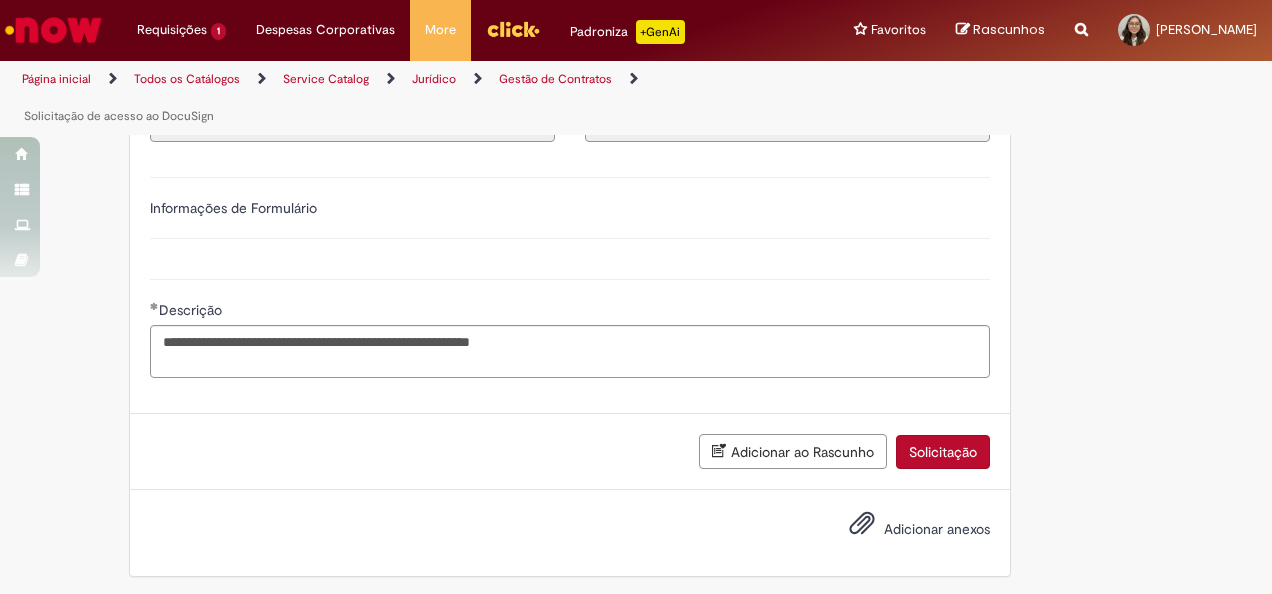 click on "Solicitação" at bounding box center [943, 452] 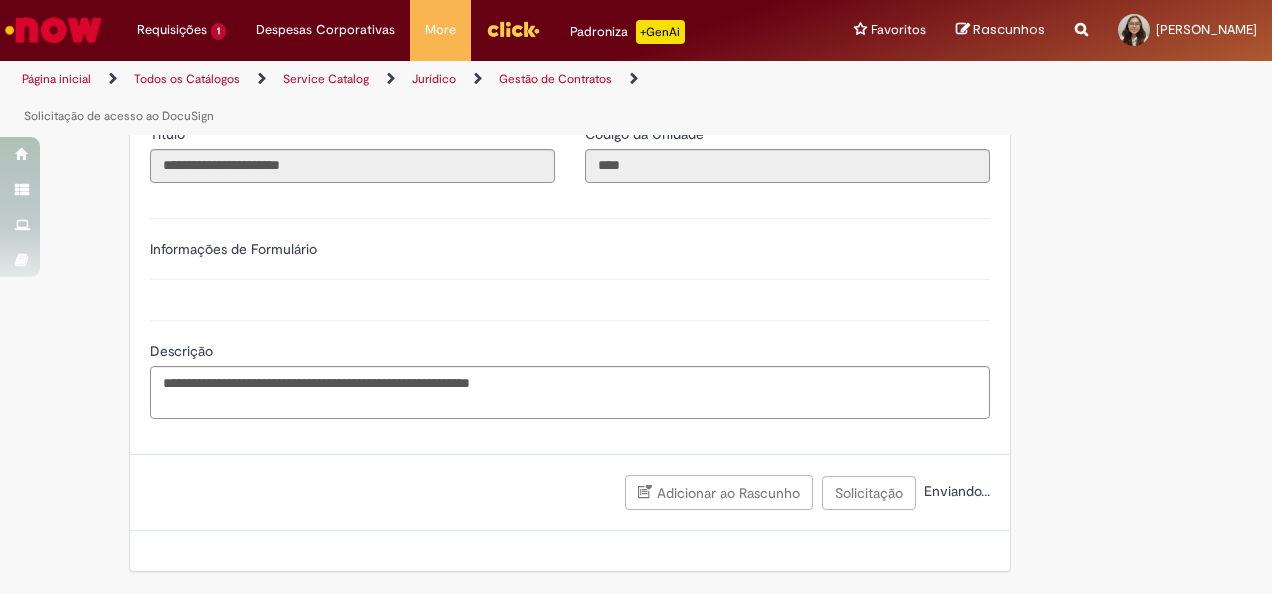 scroll, scrollTop: 524, scrollLeft: 0, axis: vertical 